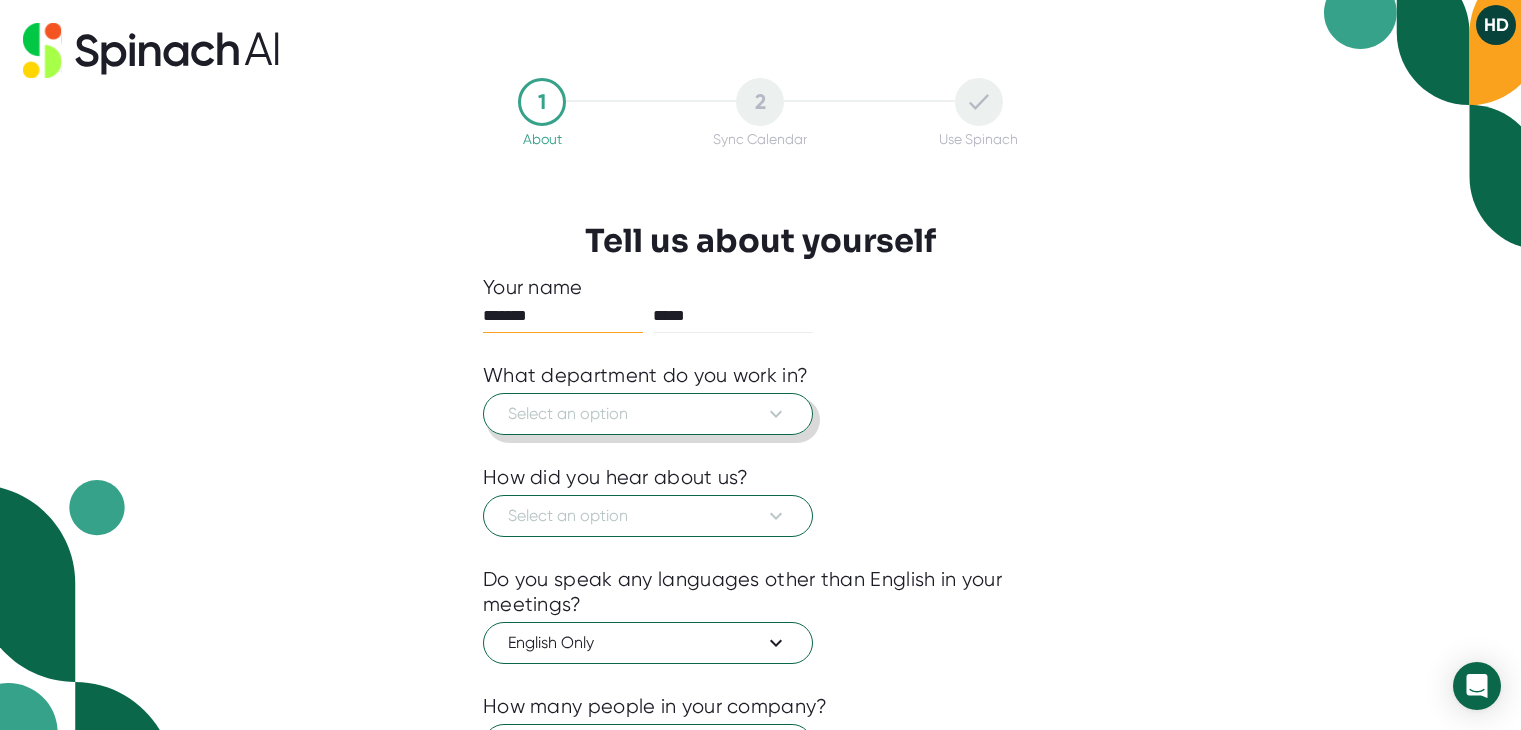 scroll, scrollTop: 0, scrollLeft: 0, axis: both 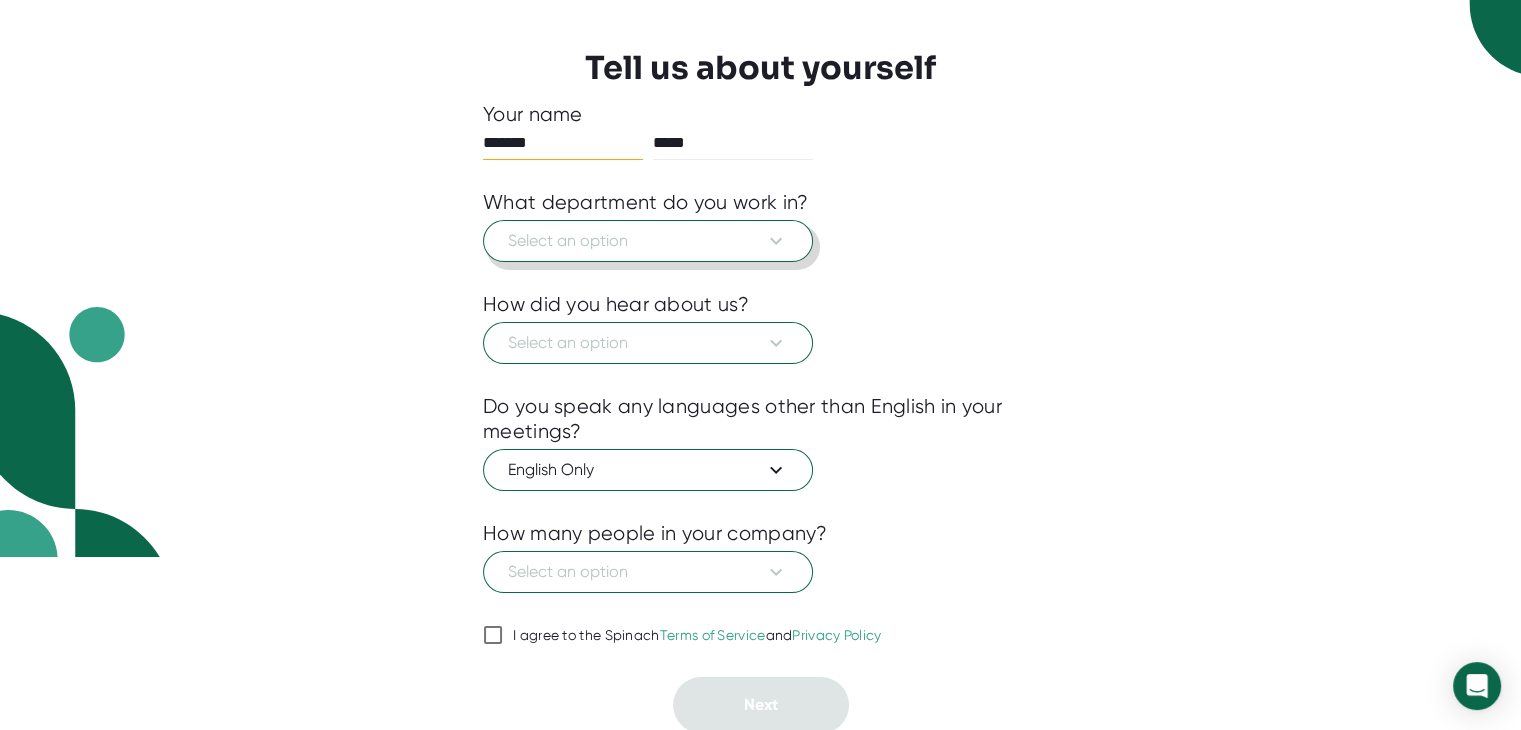 click on "Select an option" at bounding box center (648, 241) 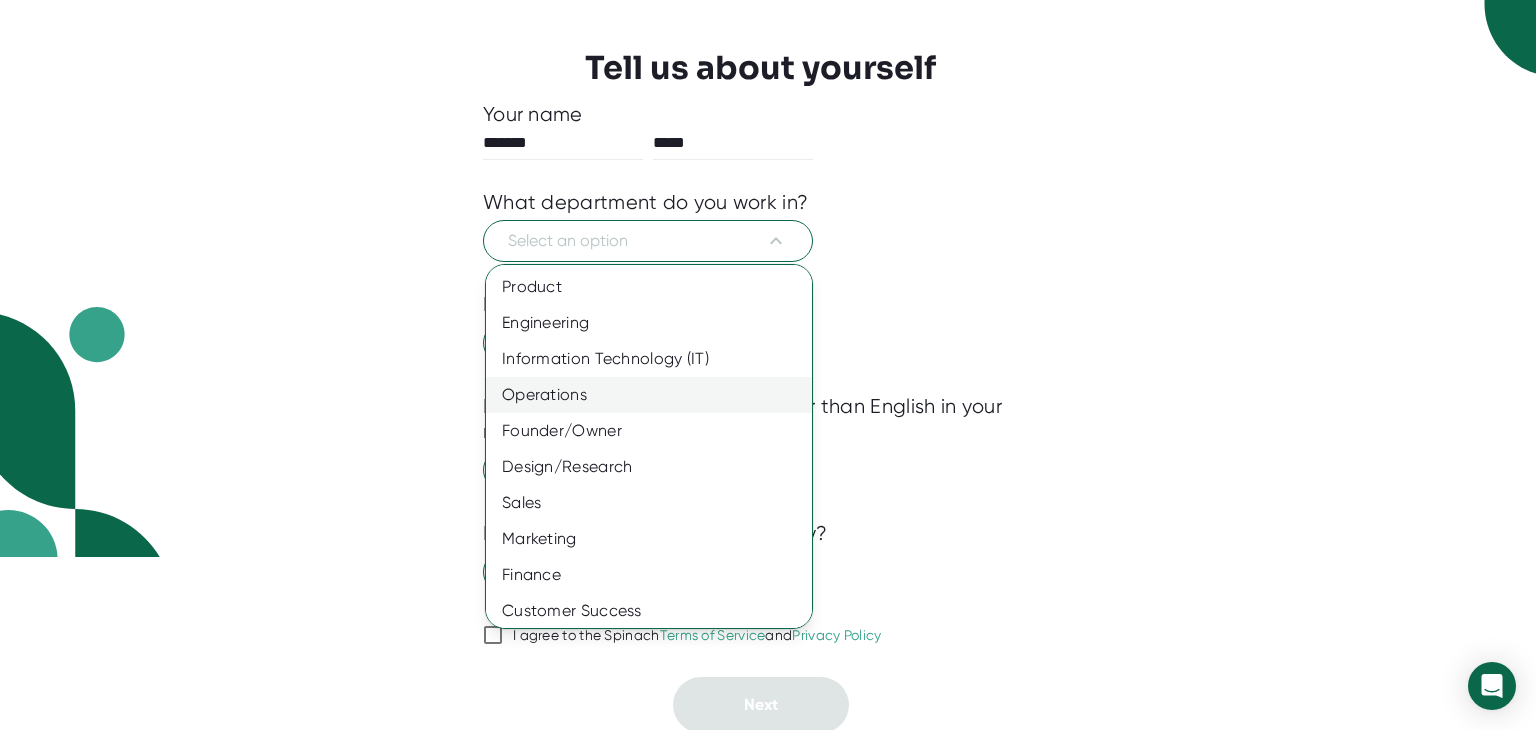 click on "Operations" at bounding box center (656, 395) 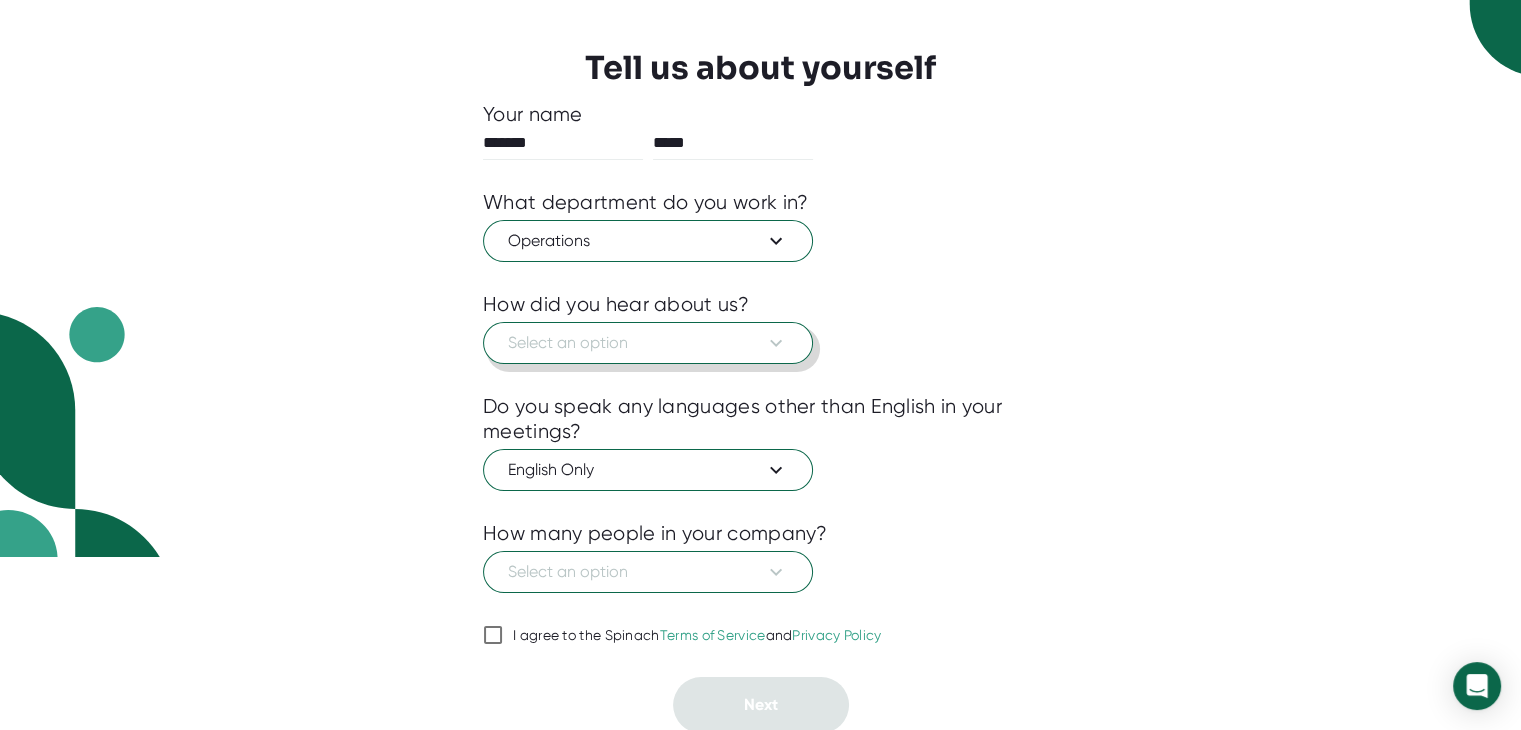click on "Select an option" at bounding box center (648, 343) 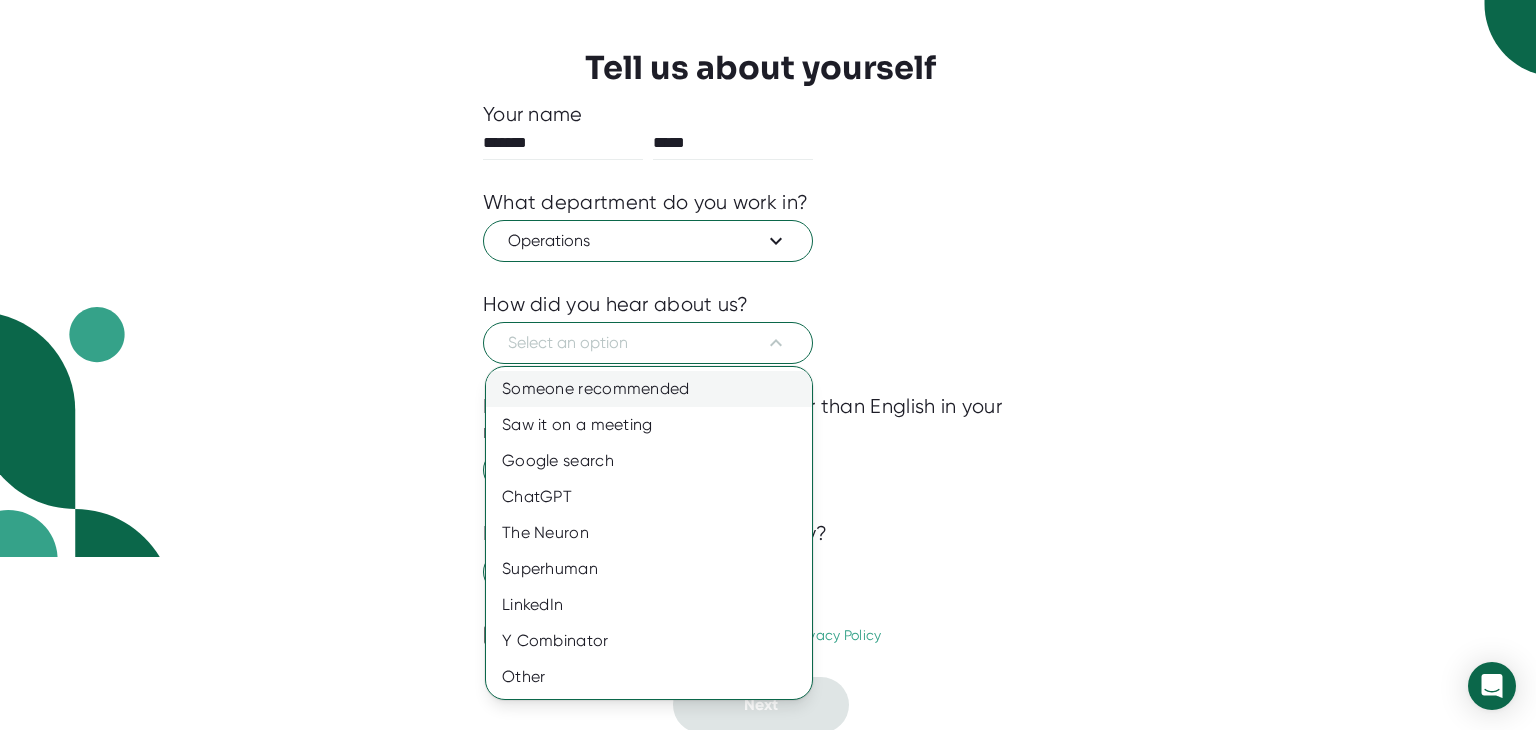 click on "Someone recommended" at bounding box center (649, 389) 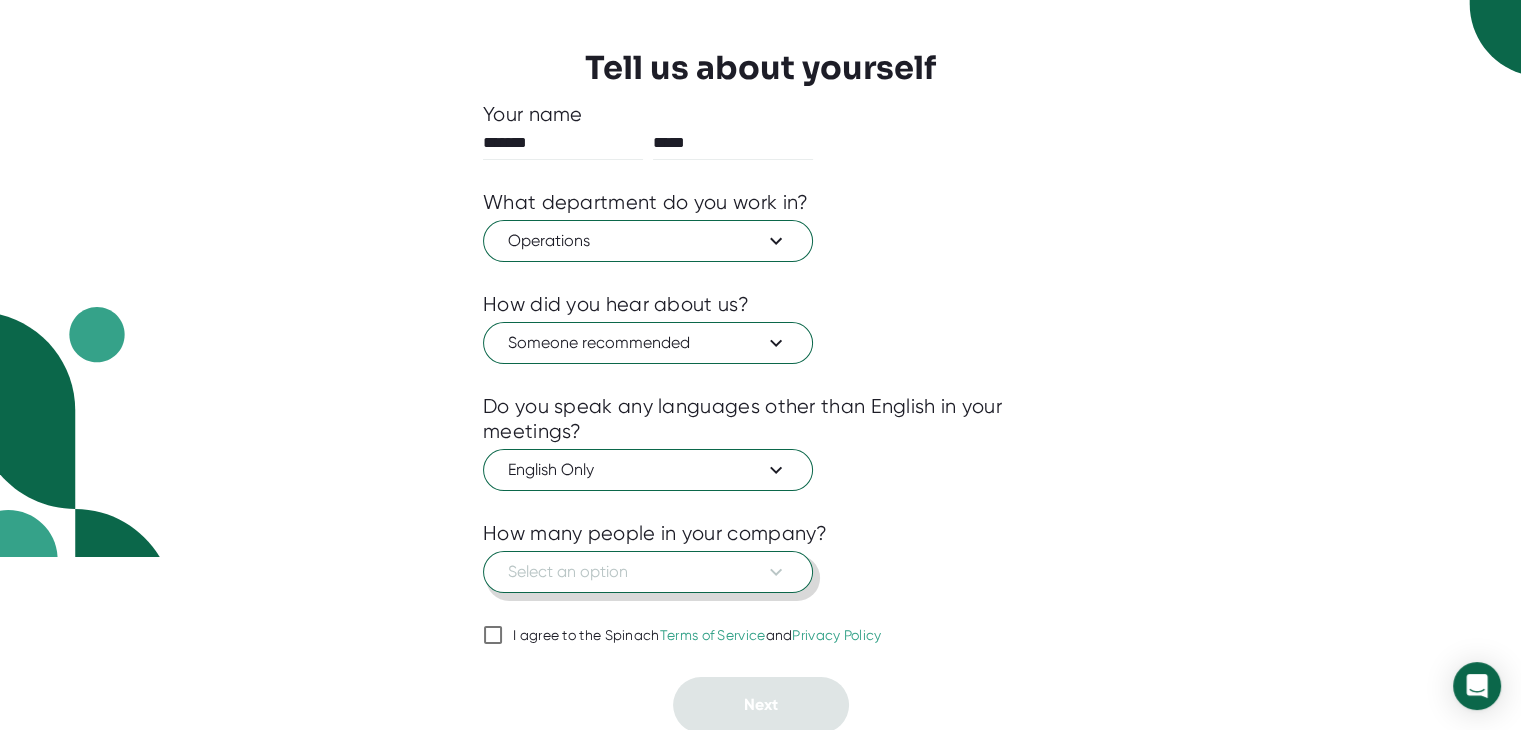 click on "Select an option" at bounding box center (648, 572) 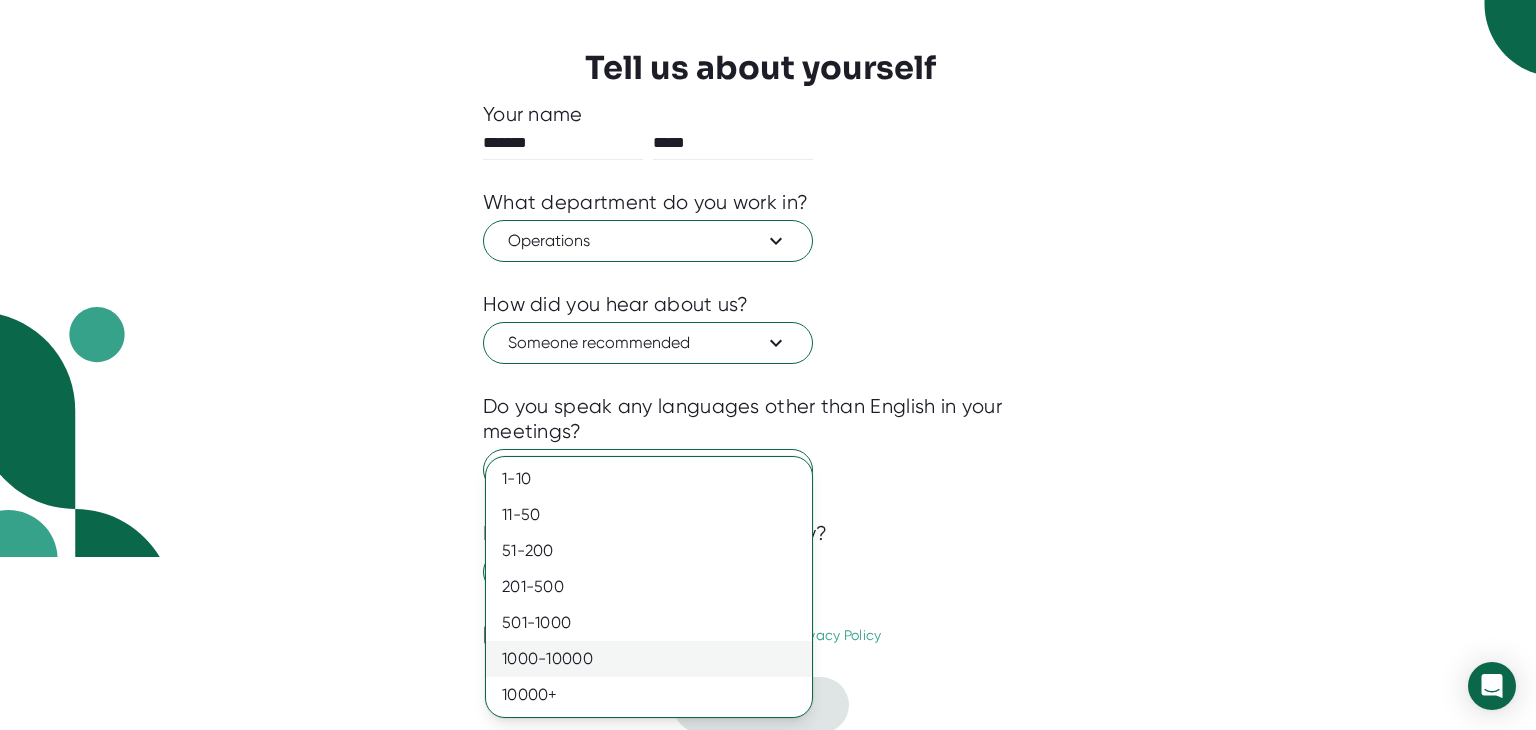click on "1000-10000" at bounding box center [649, 659] 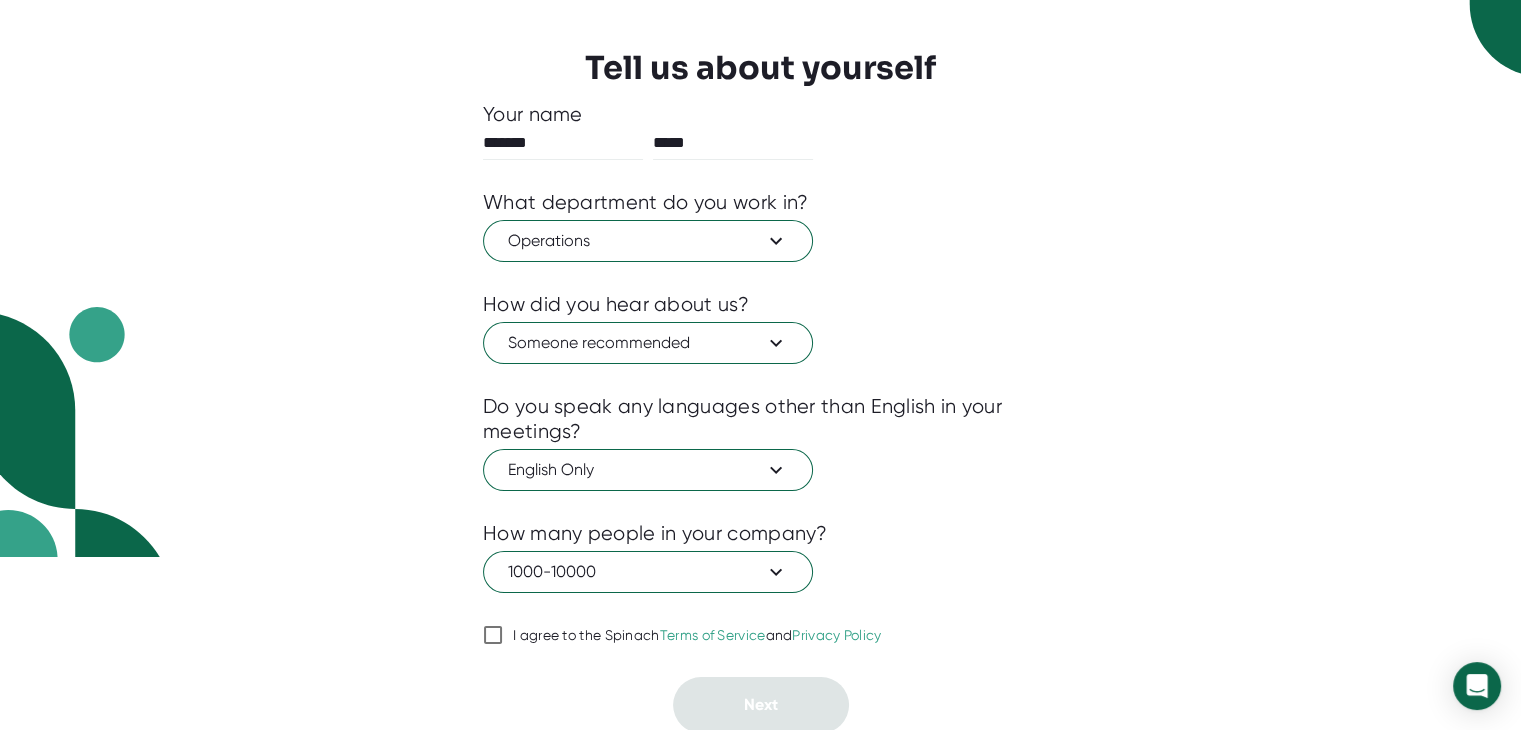 click on "Tell us about yourself Your name ******* ***** What department do you work in? Operations How did you hear about us? Someone recommended Do you speak any languages other than English in your meetings? English Only How many people in your company? 1000-10000 I agree to the Spinach Terms of Service and Privacy Policy Next" at bounding box center [760, 192] 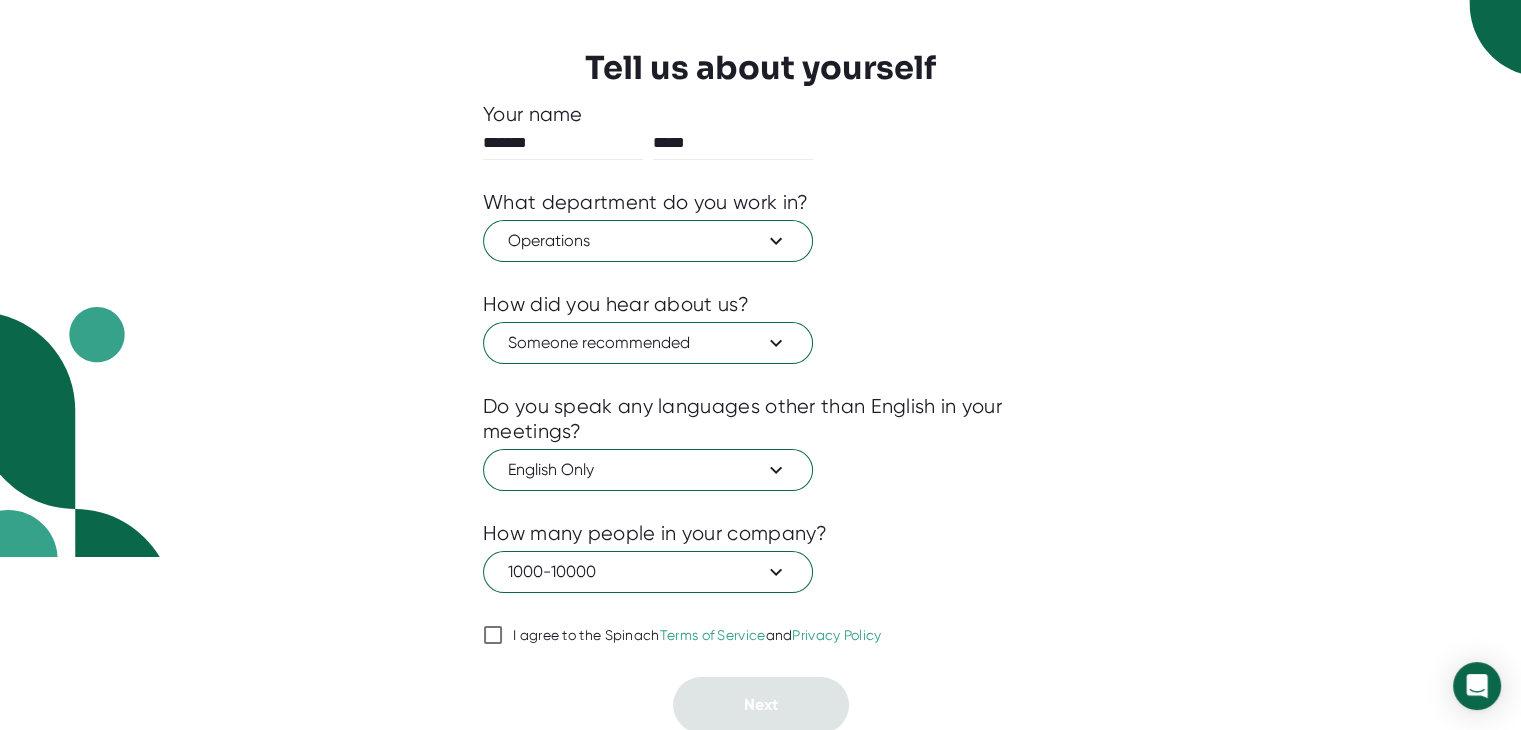 click on "I agree to the Spinach  Terms of Service  and  Privacy Policy" at bounding box center [493, 635] 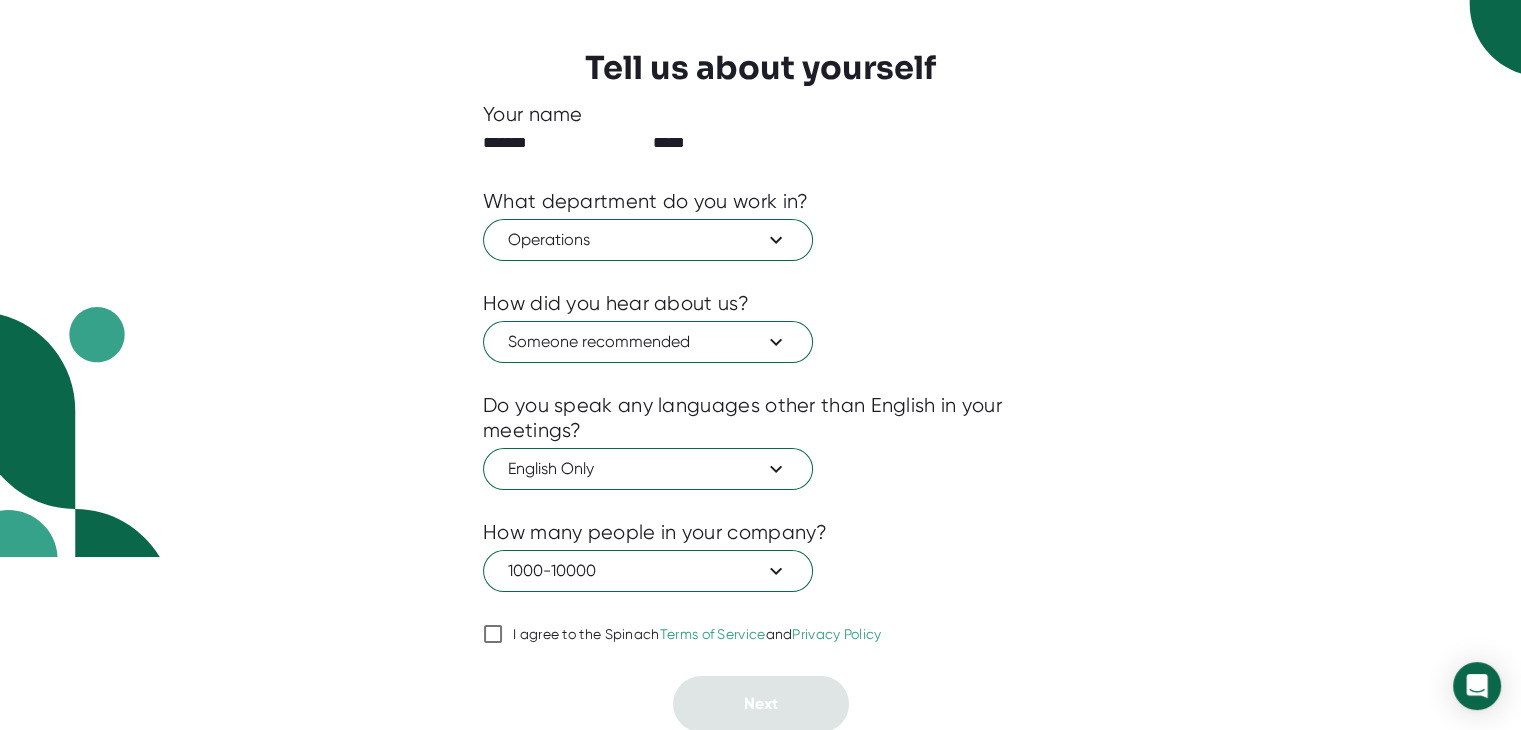 checkbox on "true" 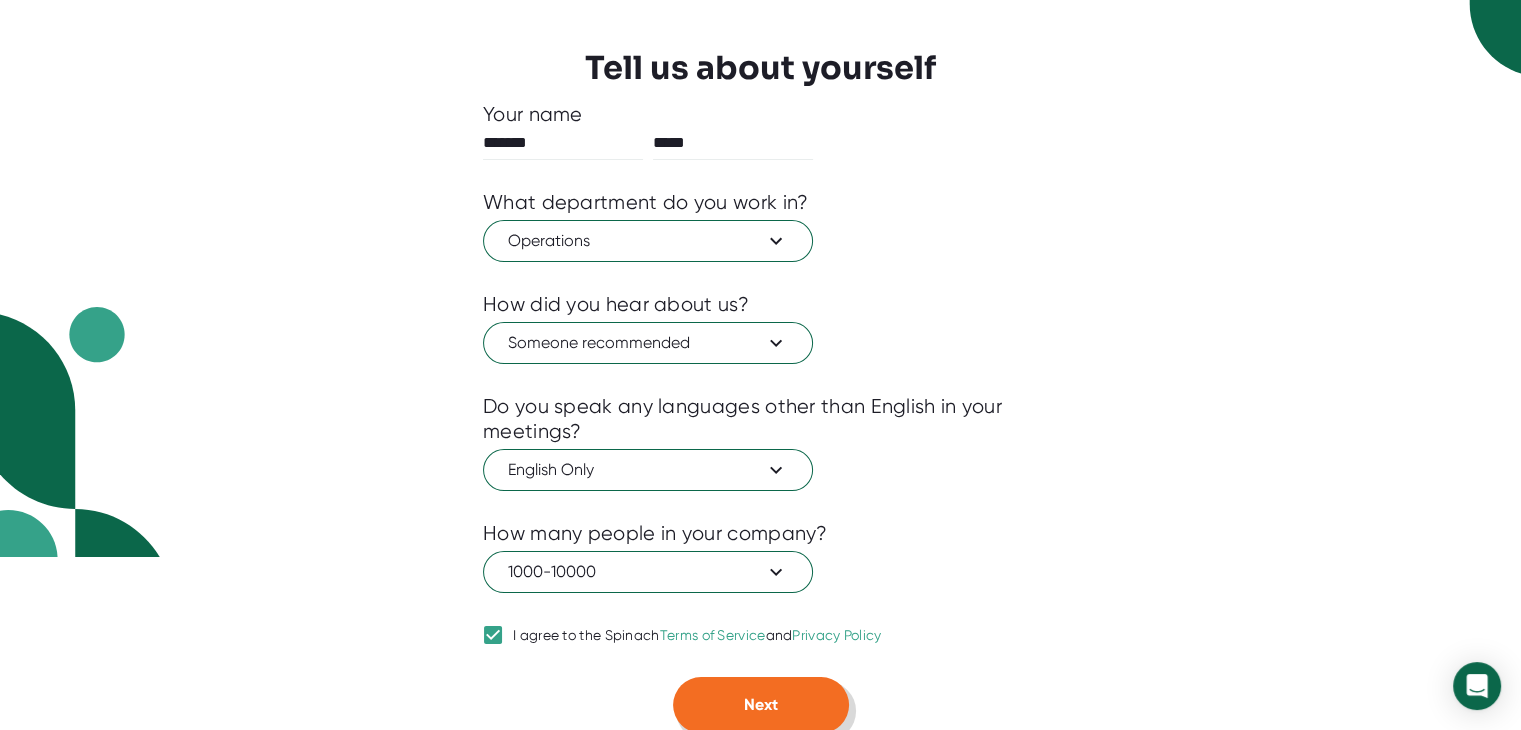 click on "Next" at bounding box center [761, 704] 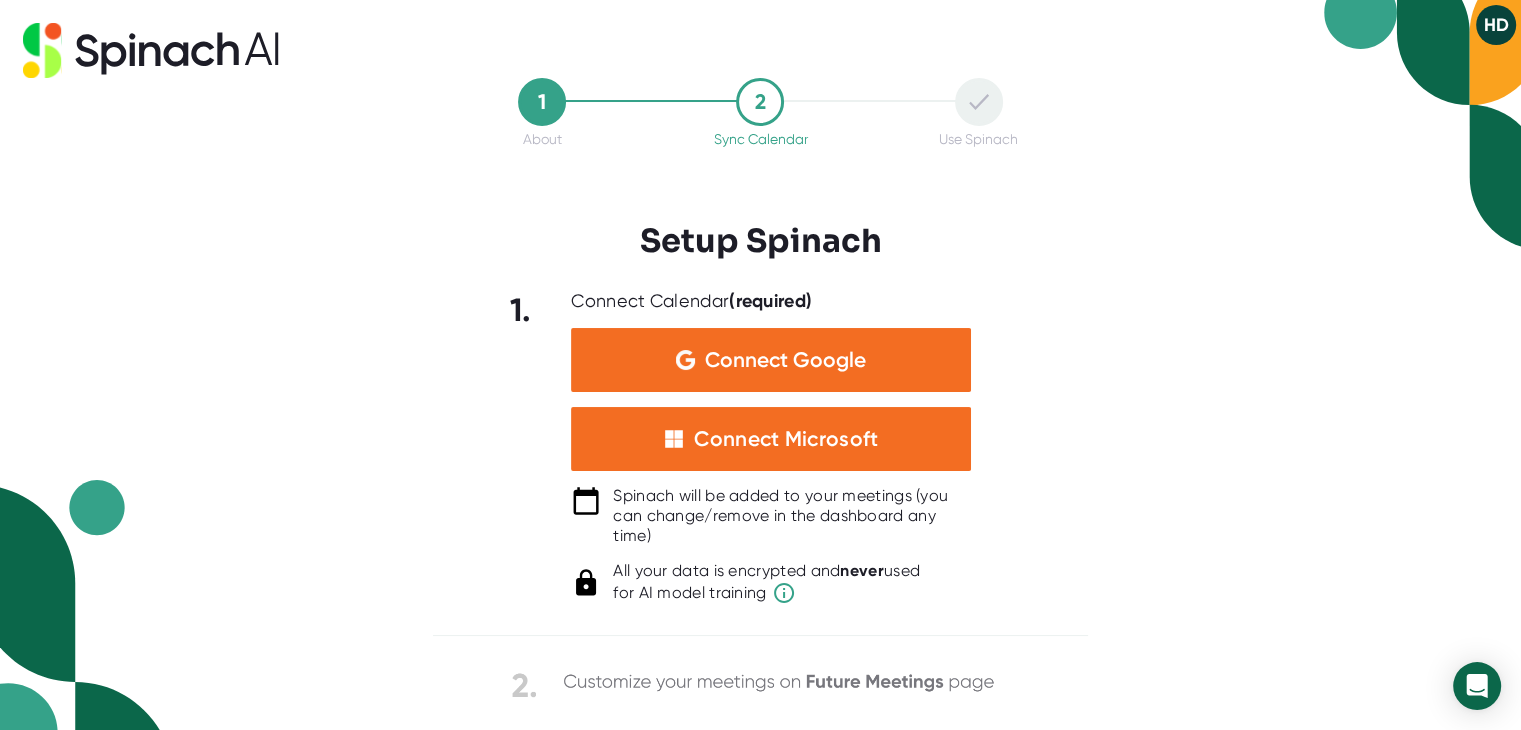 scroll, scrollTop: 0, scrollLeft: 0, axis: both 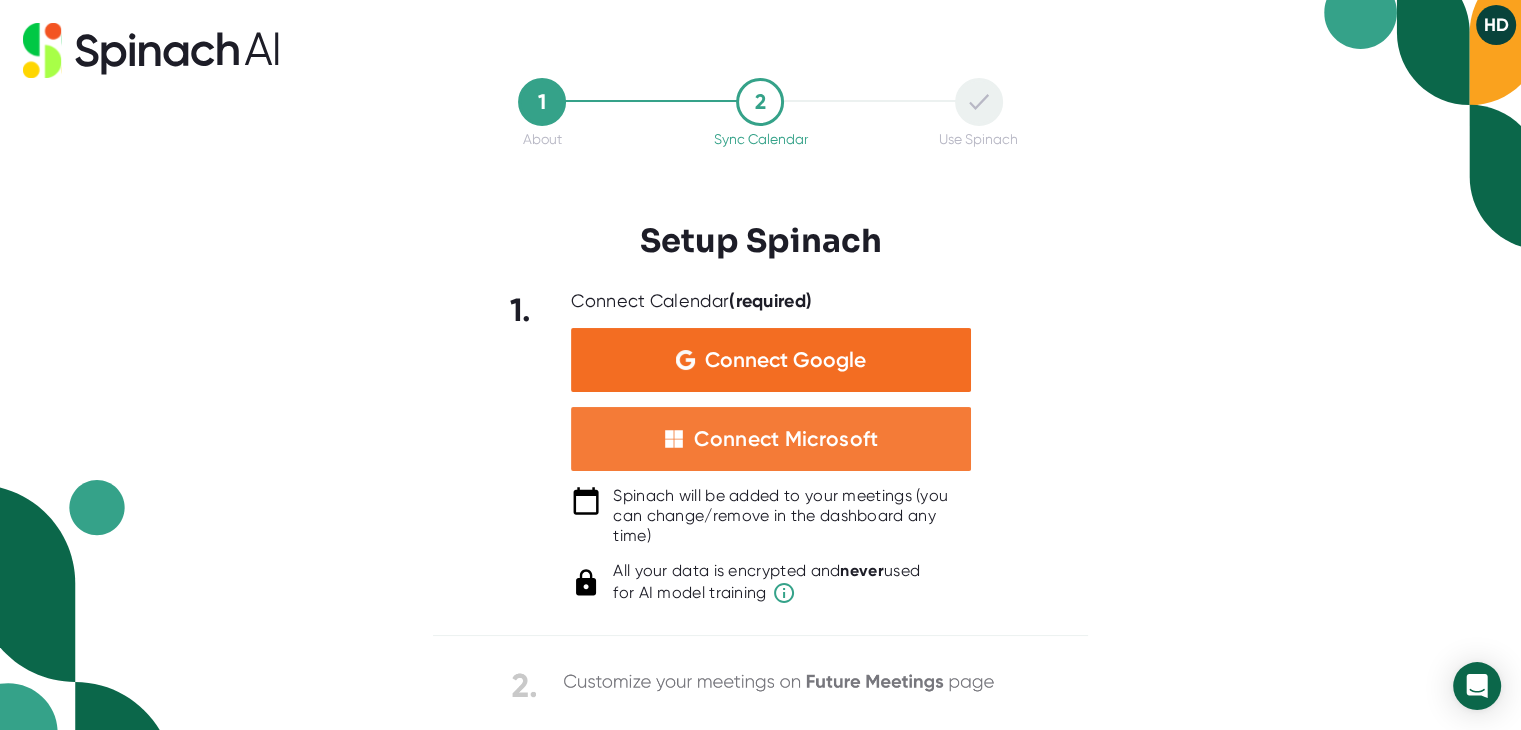 click on "Connect Microsoft" at bounding box center (786, 439) 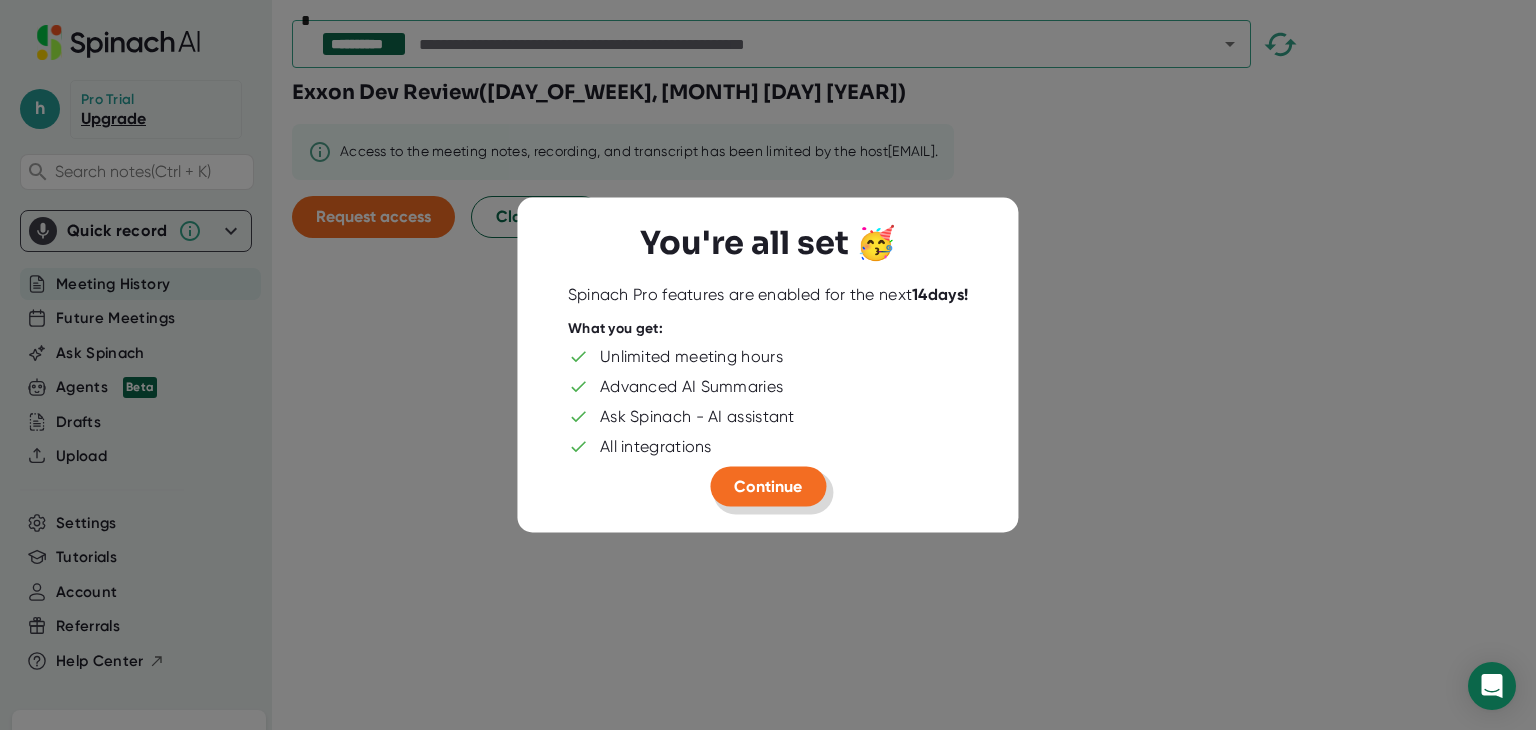 click on "Continue" at bounding box center (768, 486) 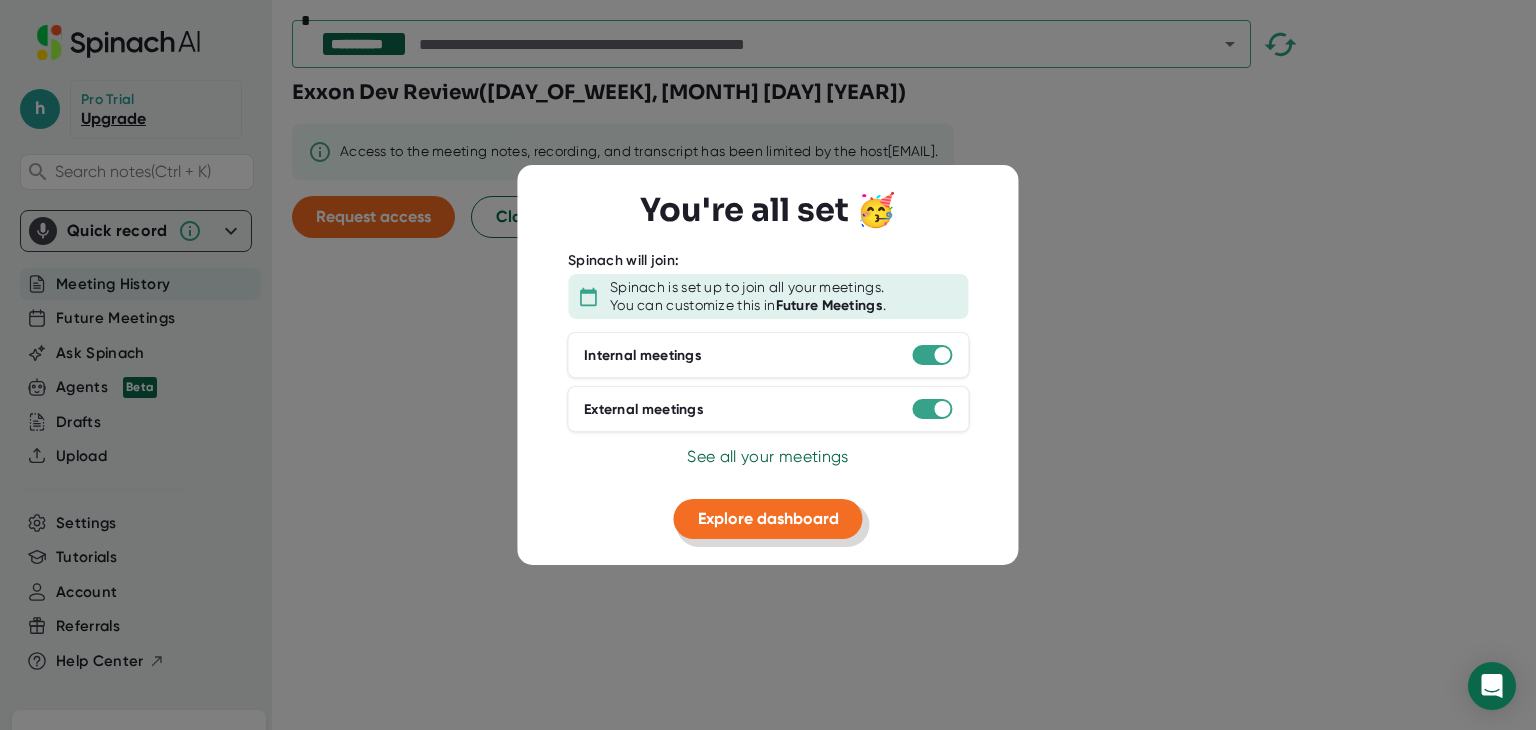 click on "Explore dashboard" at bounding box center [768, 518] 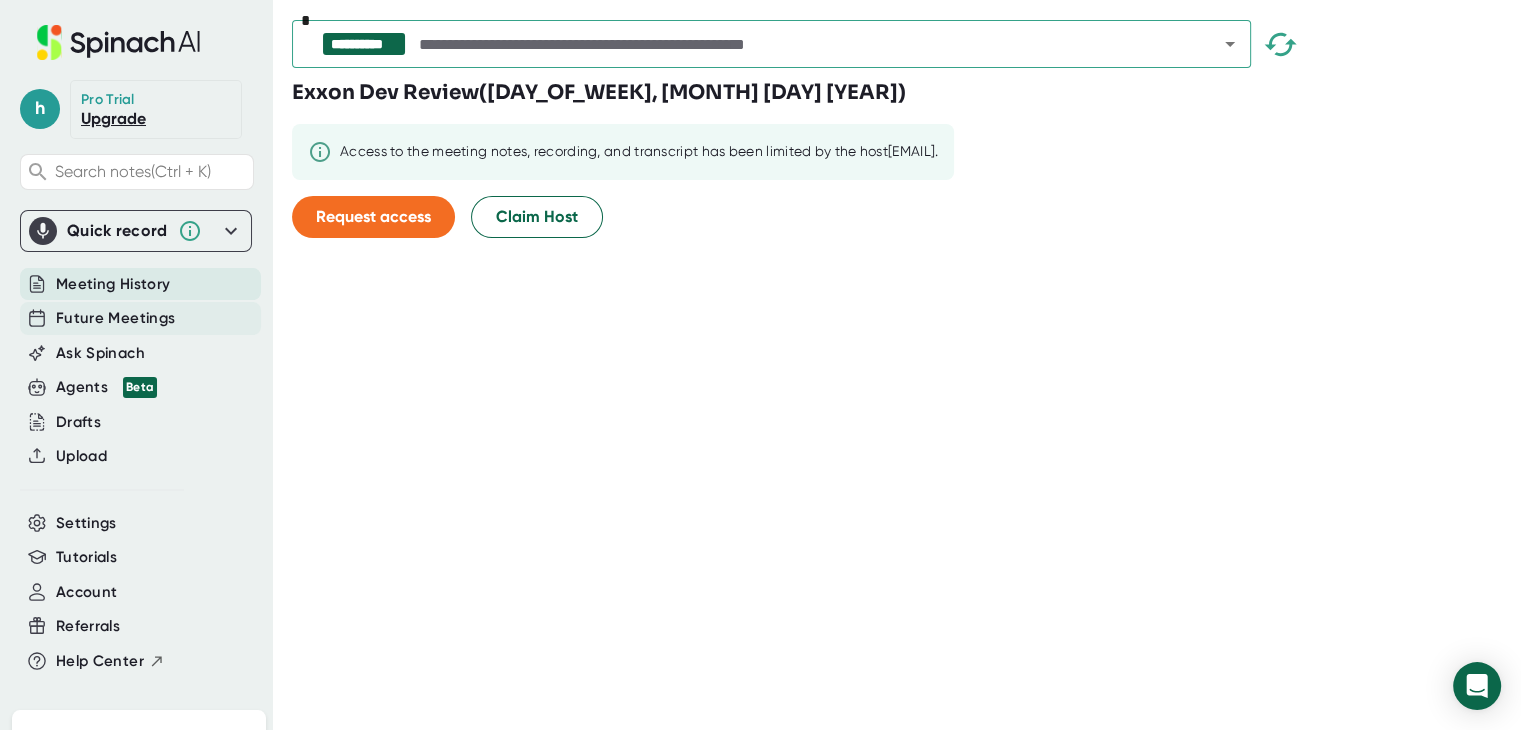 click on "Future Meetings" at bounding box center (115, 318) 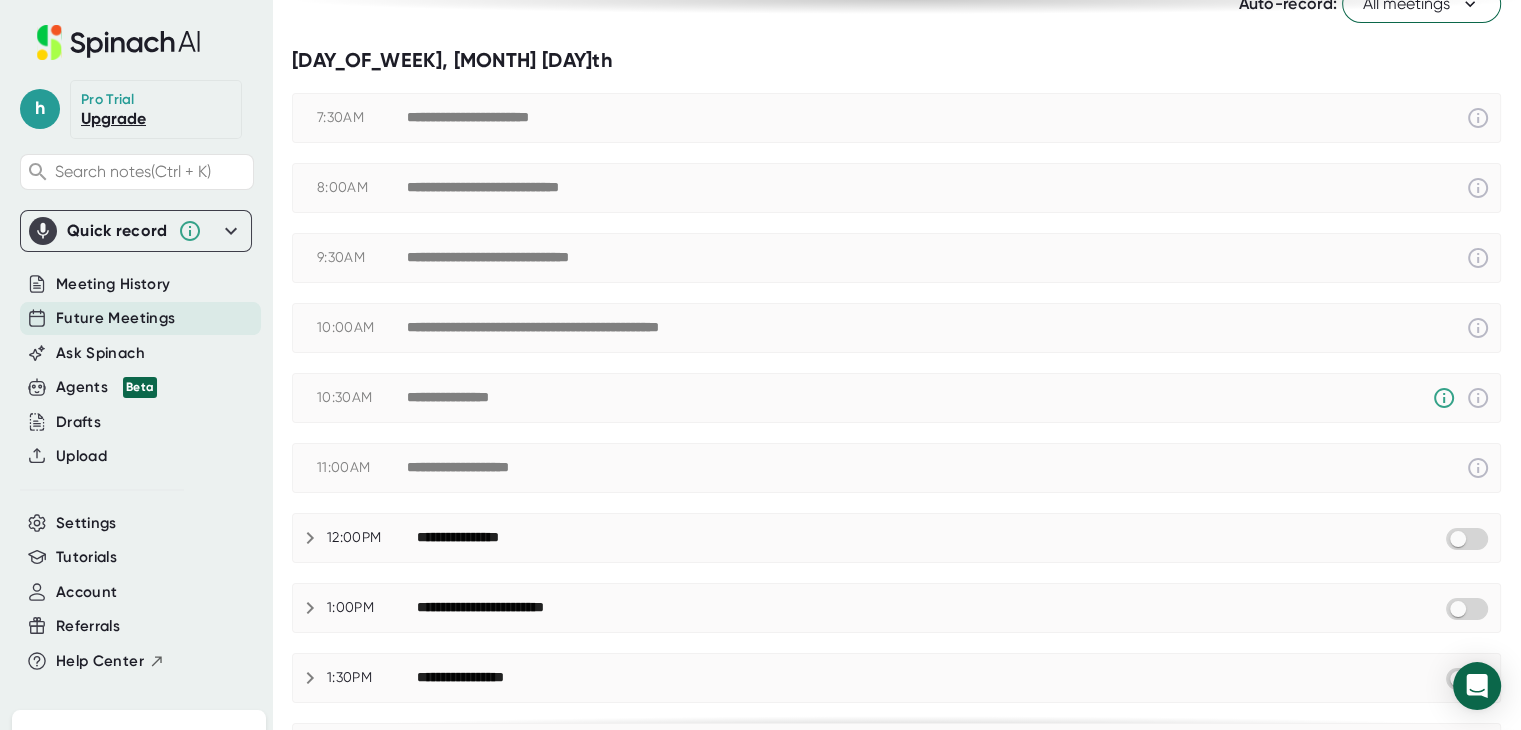 scroll, scrollTop: 0, scrollLeft: 0, axis: both 